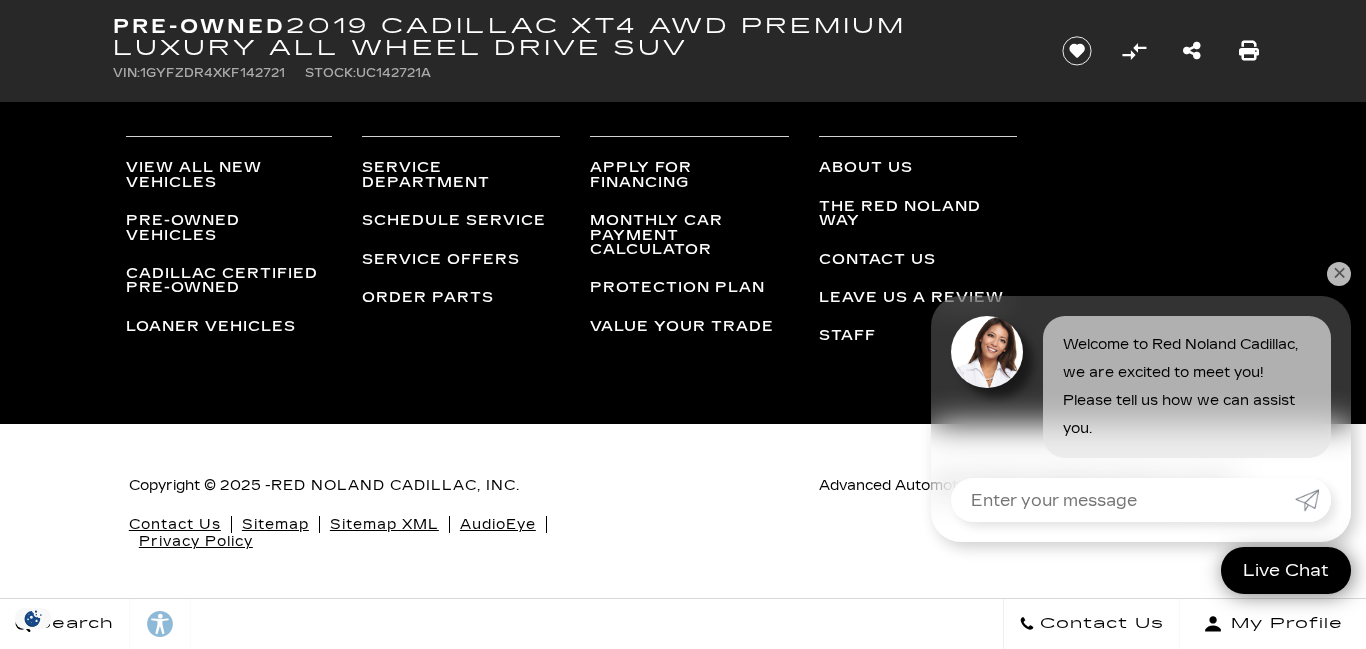 scroll, scrollTop: 4336, scrollLeft: 0, axis: vertical 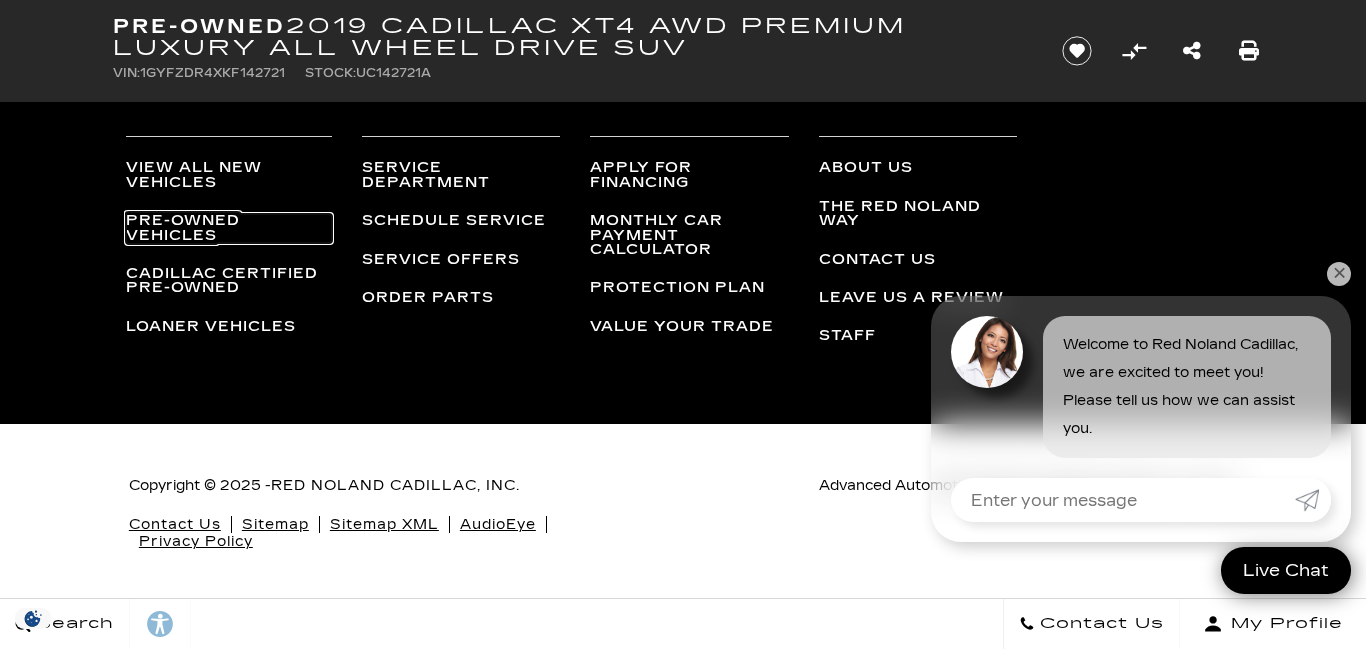 click on "Pre-Owned Vehicles" at bounding box center (228, 228) 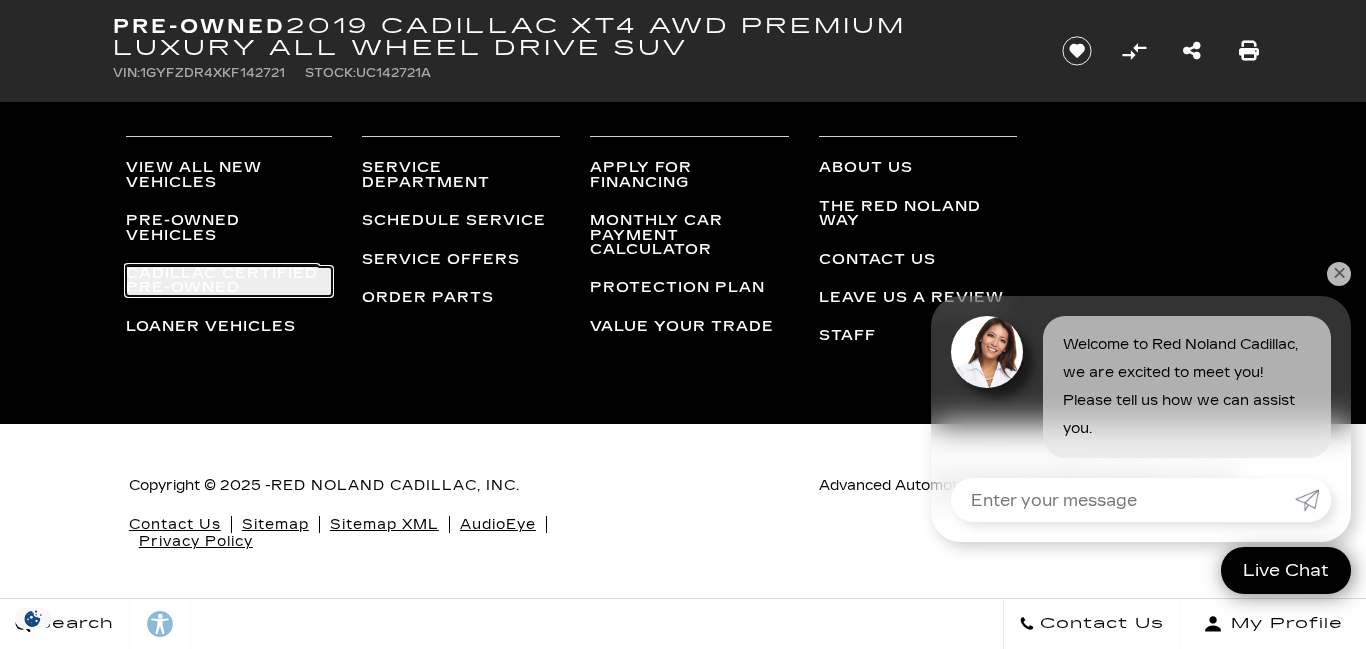 click on "Cadillac Certified Pre-Owned" at bounding box center (228, 281) 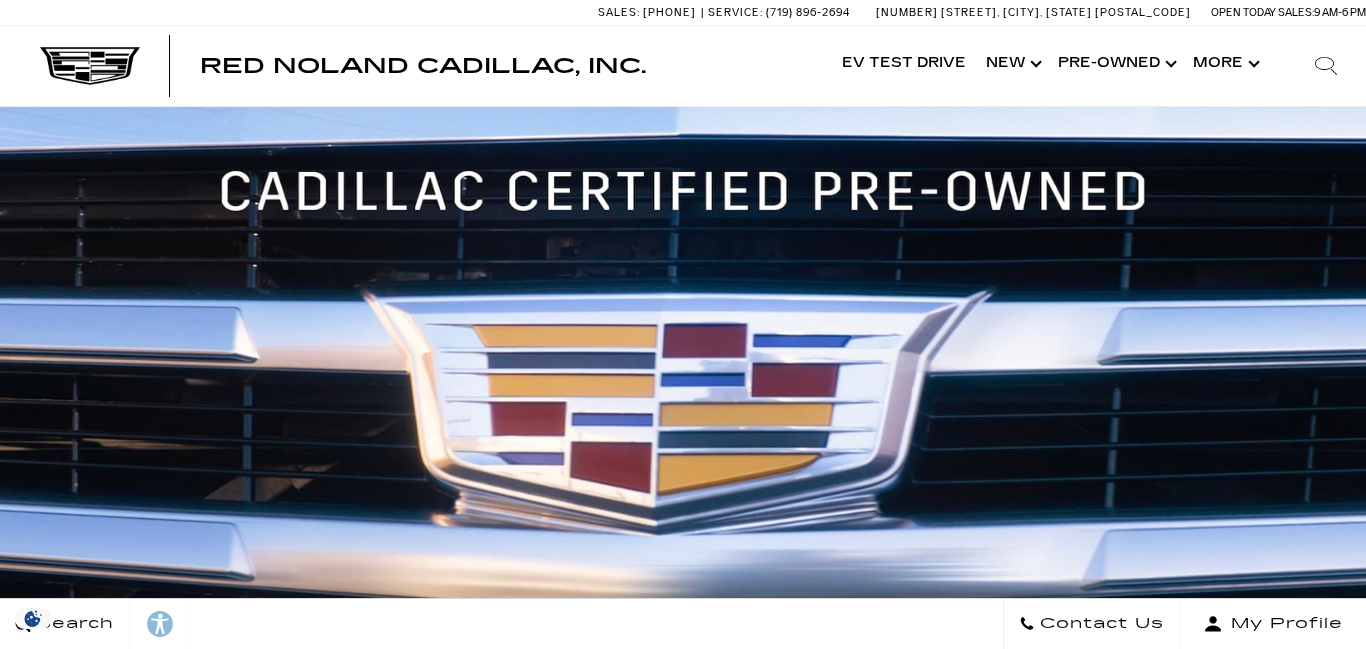scroll, scrollTop: 1119, scrollLeft: 0, axis: vertical 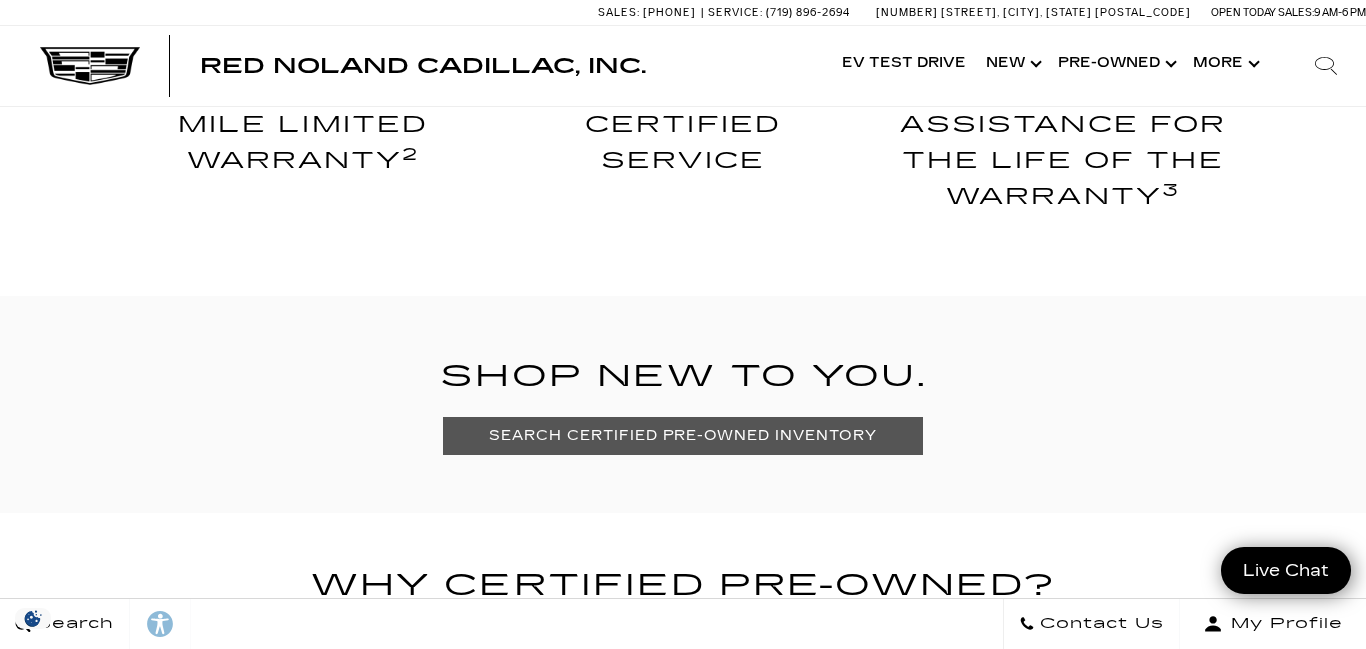 click on "Cadillac Certified Pre-Owned Vehicles" at bounding box center (683, -720) 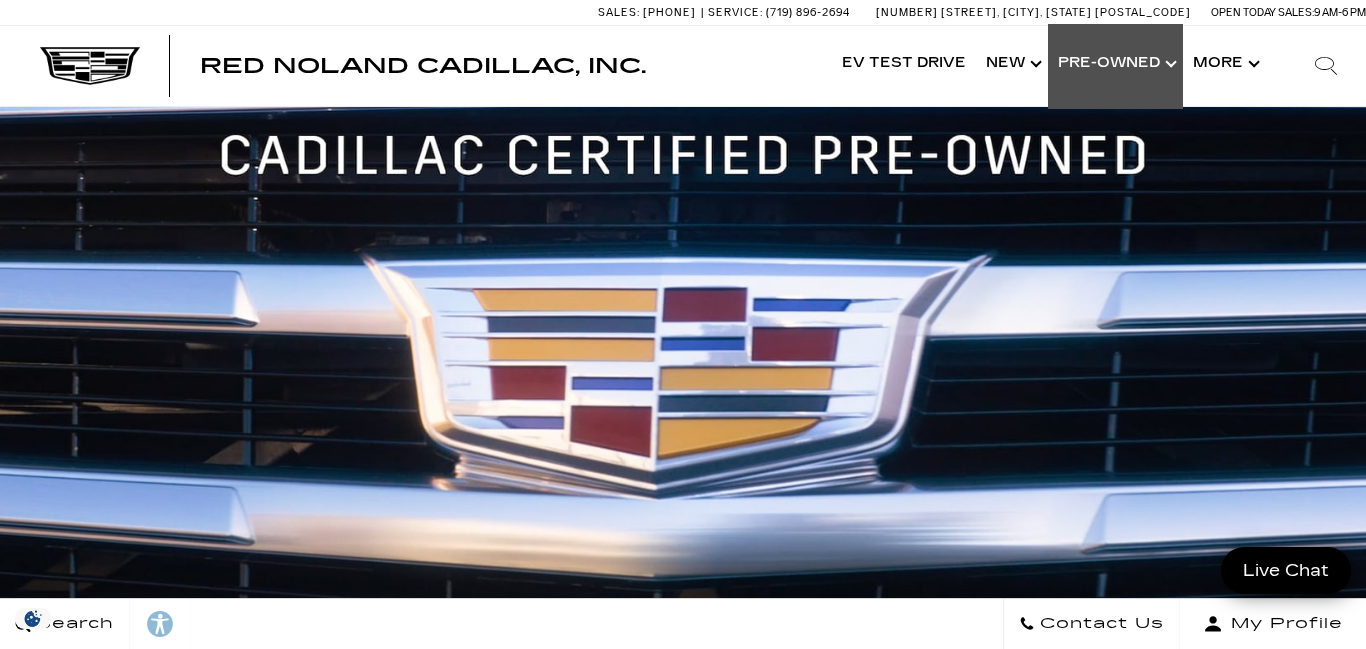 click on "Show  Pre-Owned" at bounding box center [1115, 64] 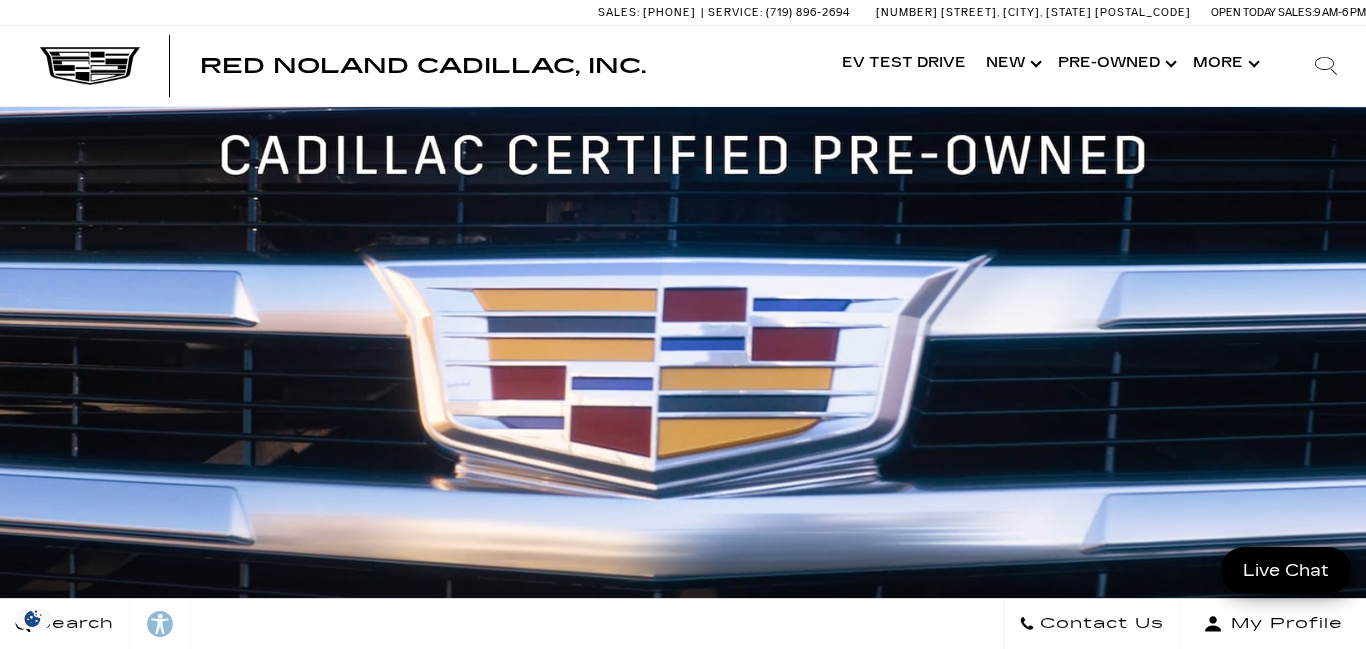 click on "Show  Pre-Owned" at bounding box center [1115, 64] 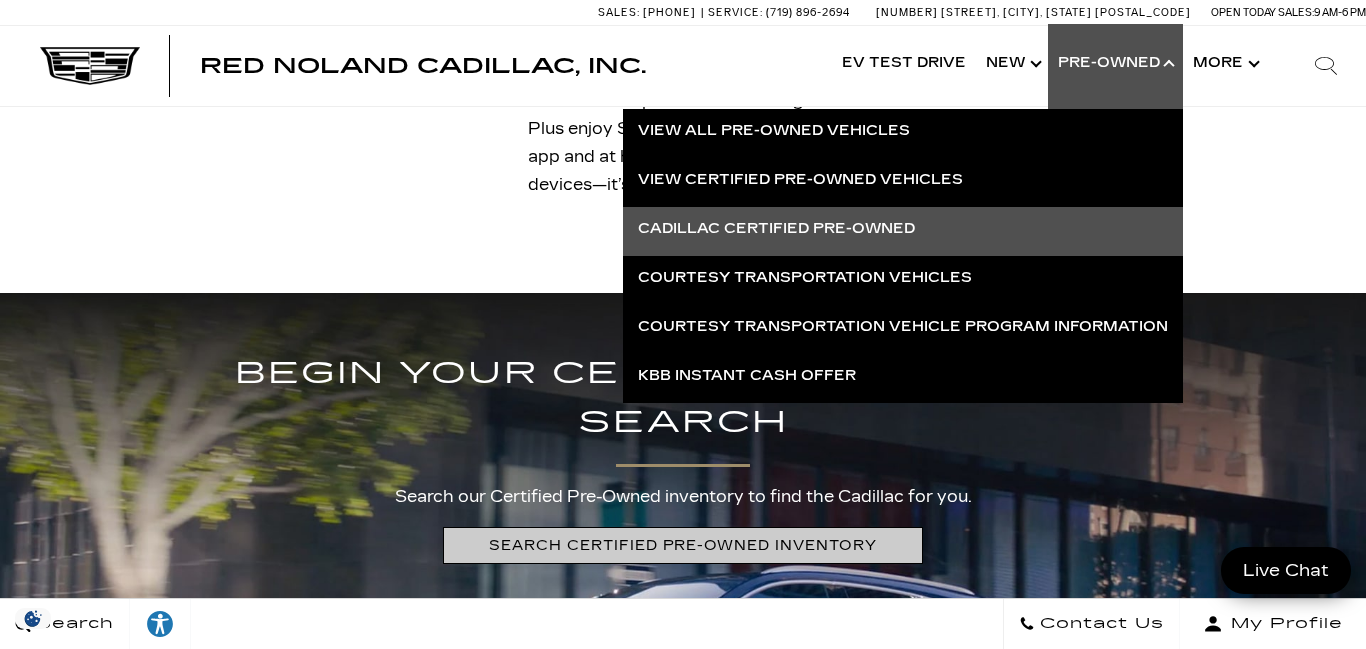 scroll, scrollTop: 3842, scrollLeft: 0, axis: vertical 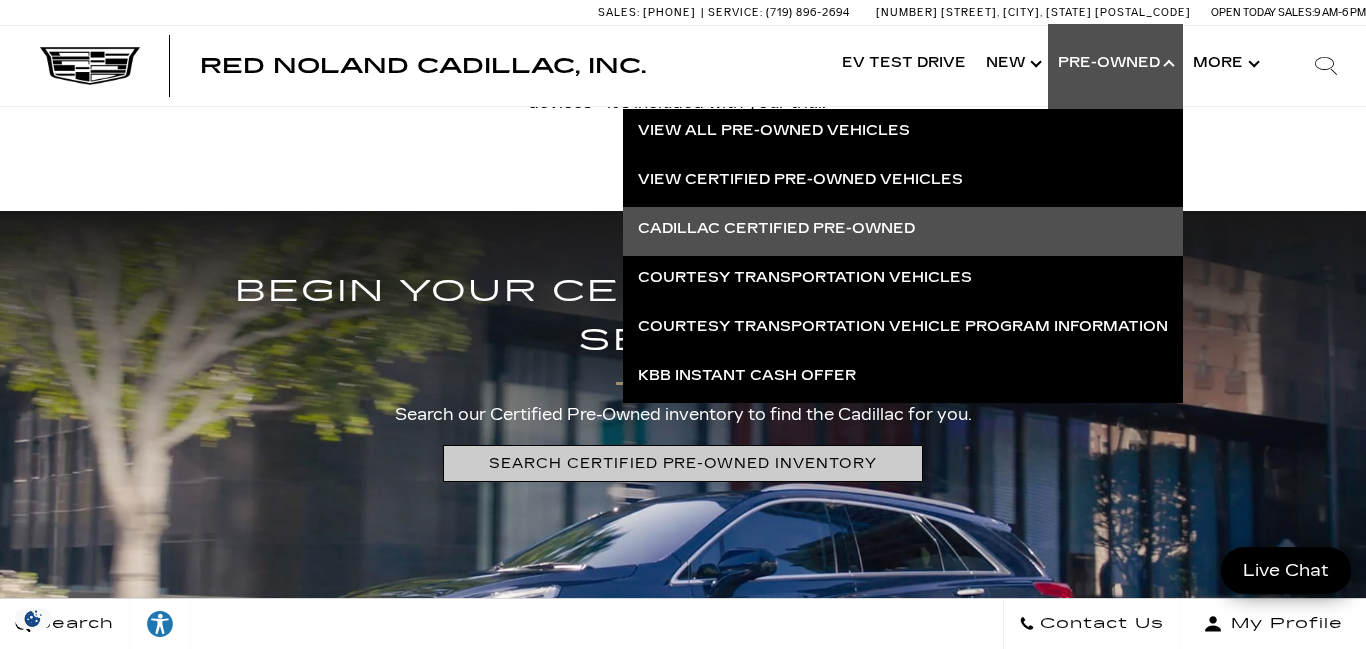 click on "Cadillac Certified Pre-Owned" at bounding box center (903, 229) 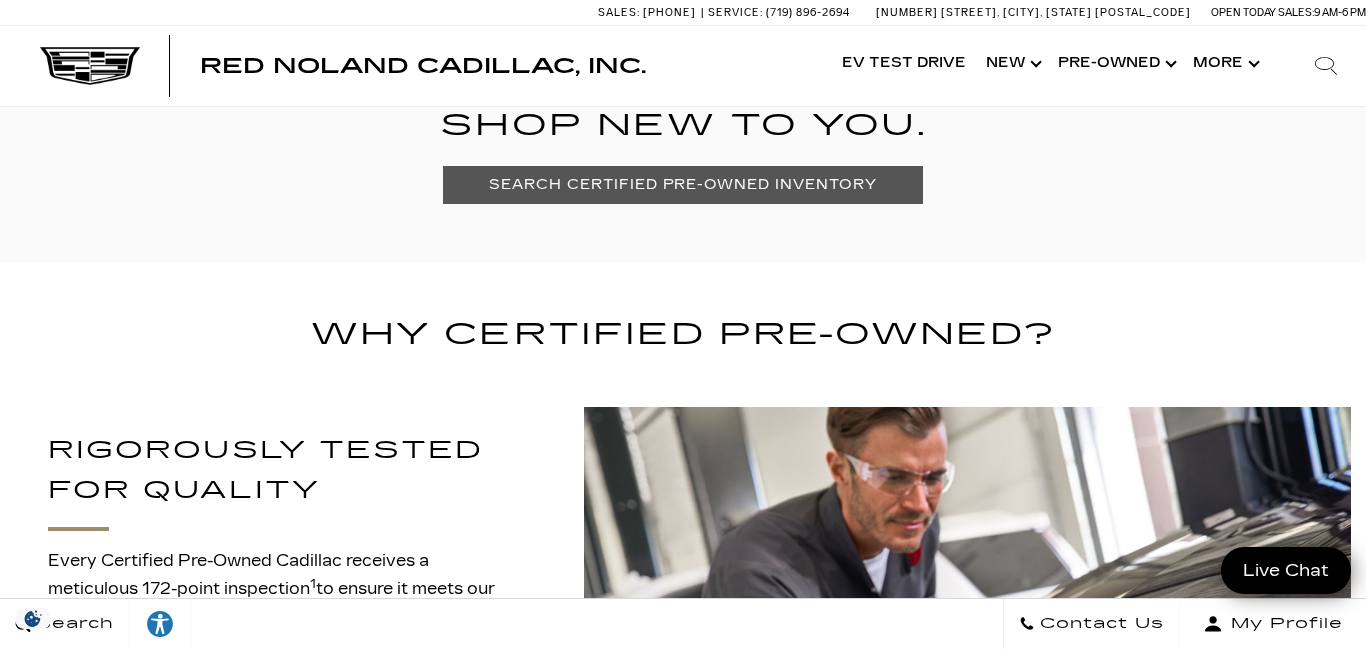 scroll, scrollTop: 0, scrollLeft: 0, axis: both 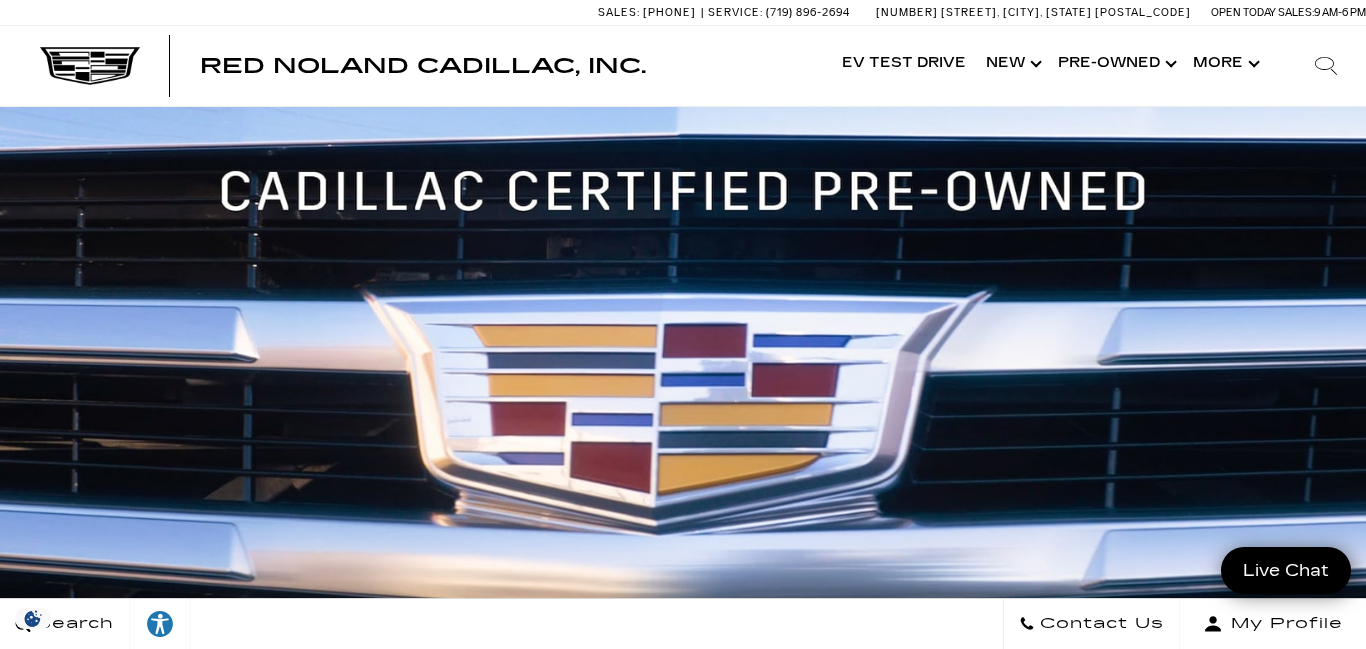 click on "Sales:
[PHONE]
Service:
[PHONE]
[NUMBER] [STREET], [CITY], [STATE] [POSTAL_CODE]
Open Today   Sales:  9 AM-6 PM" at bounding box center [683, 12] 